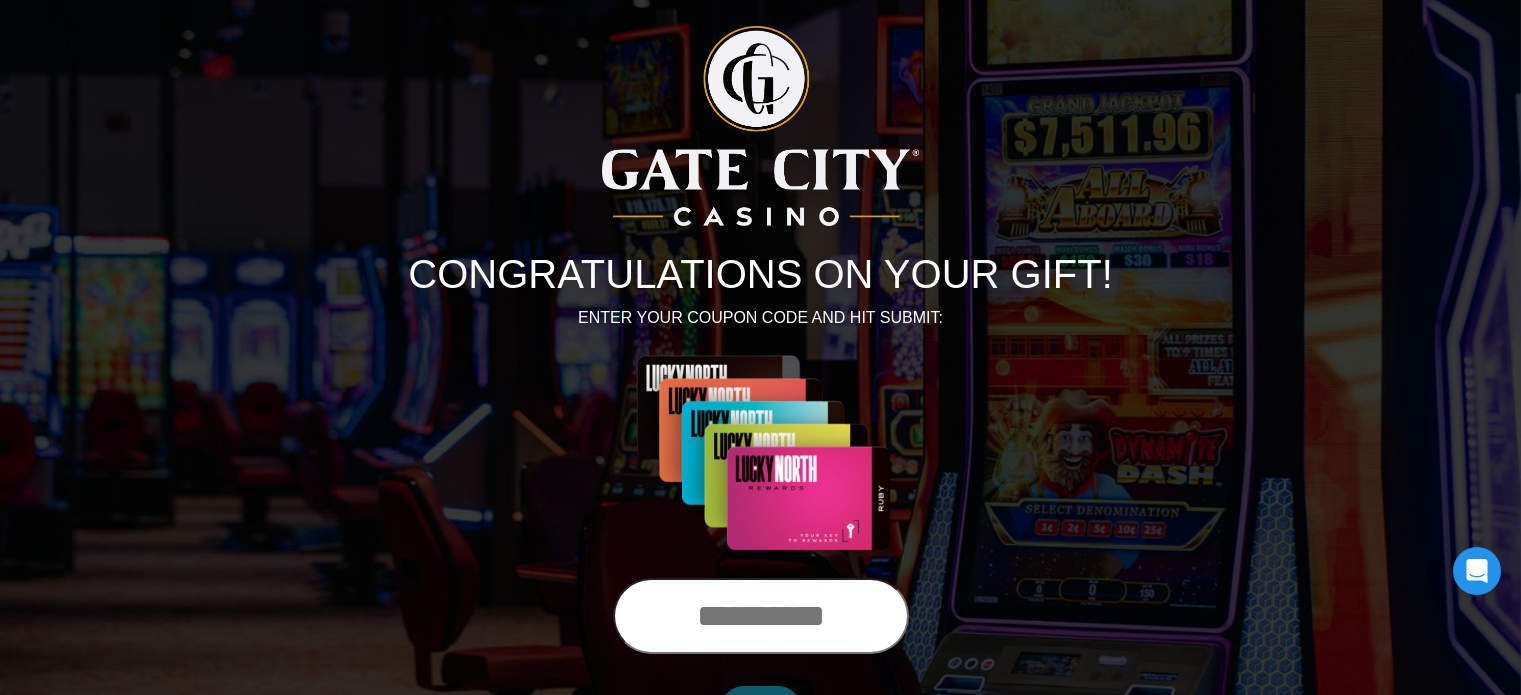 scroll, scrollTop: 0, scrollLeft: 0, axis: both 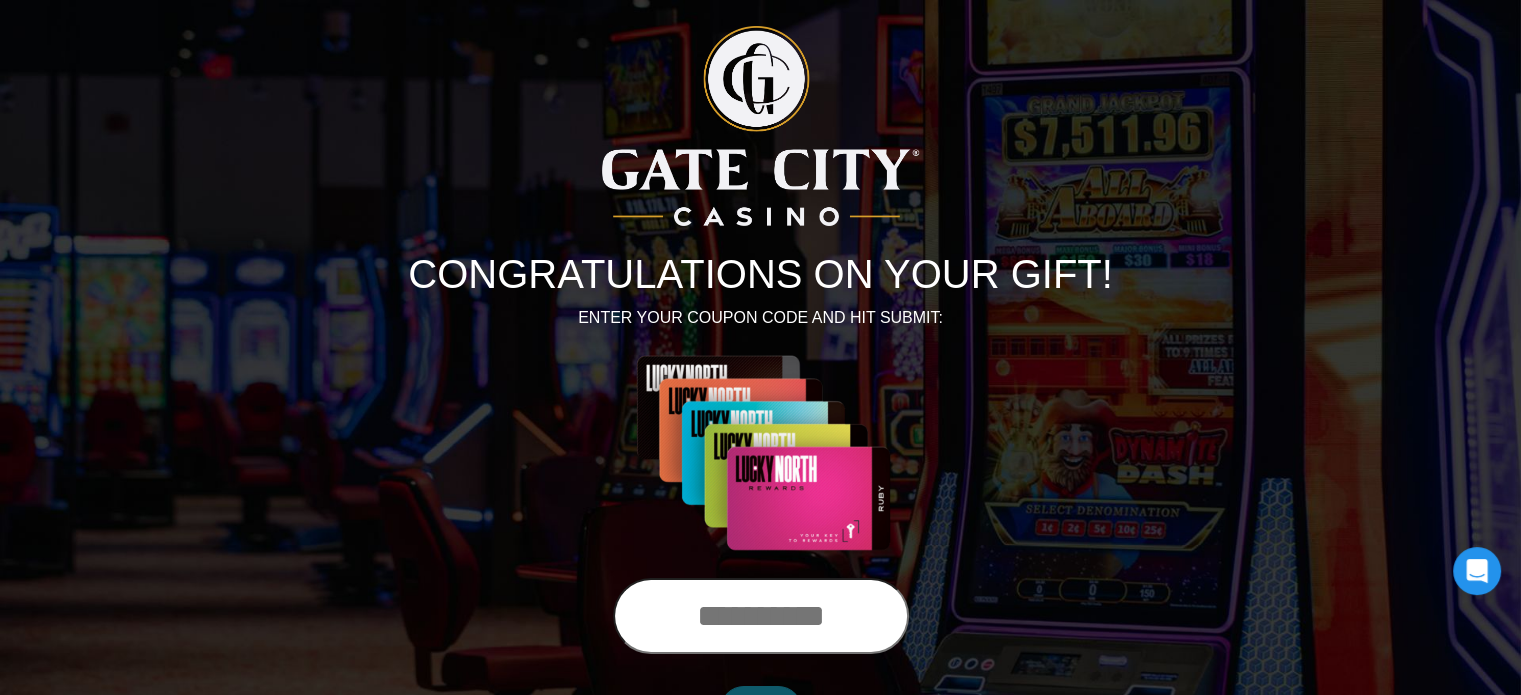 click at bounding box center [761, 616] 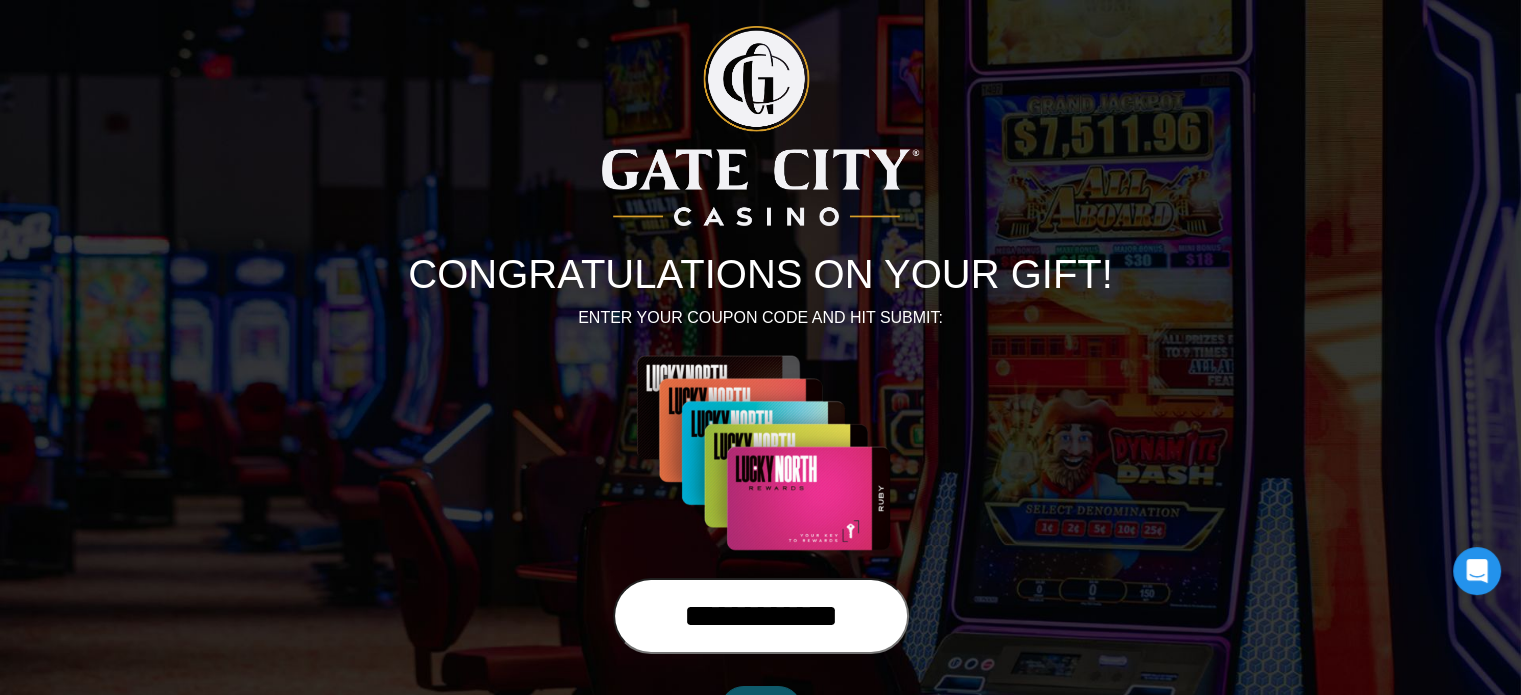 type on "**********" 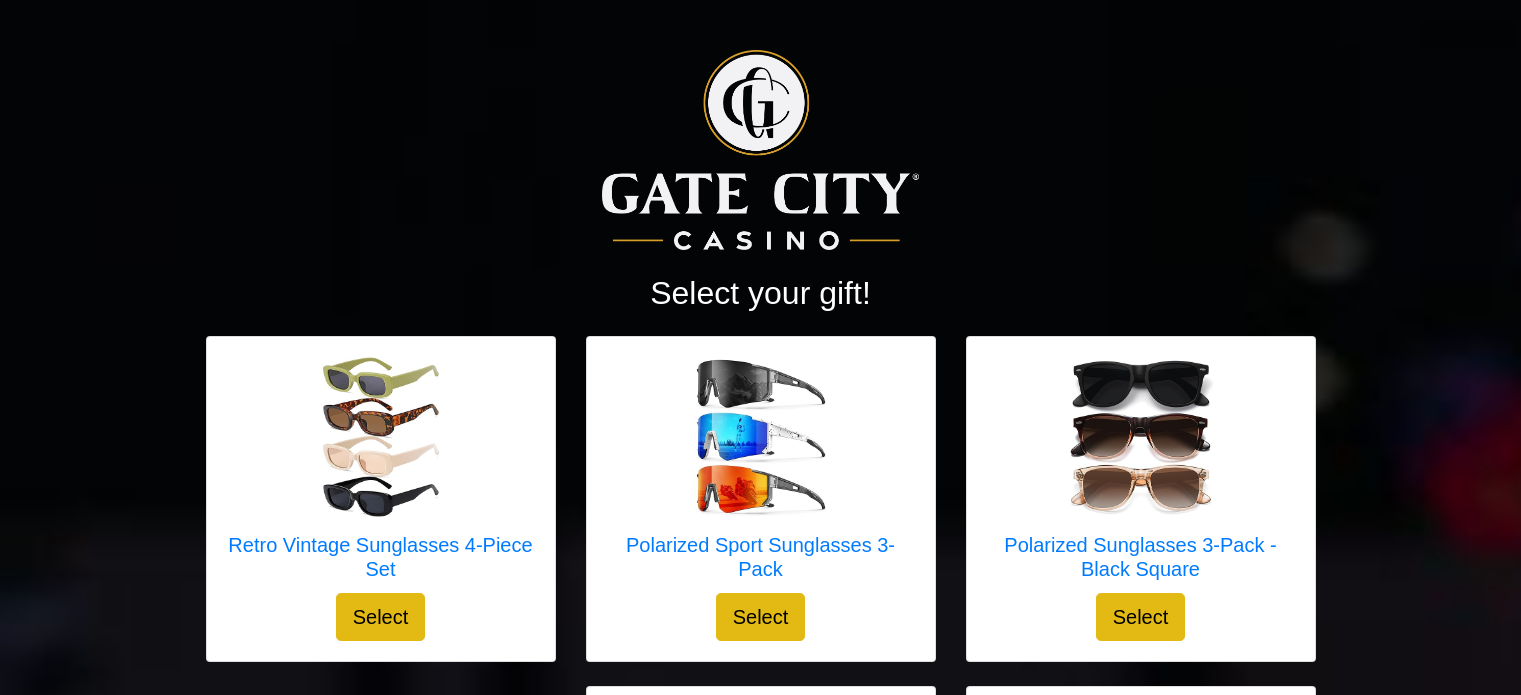 scroll, scrollTop: 0, scrollLeft: 0, axis: both 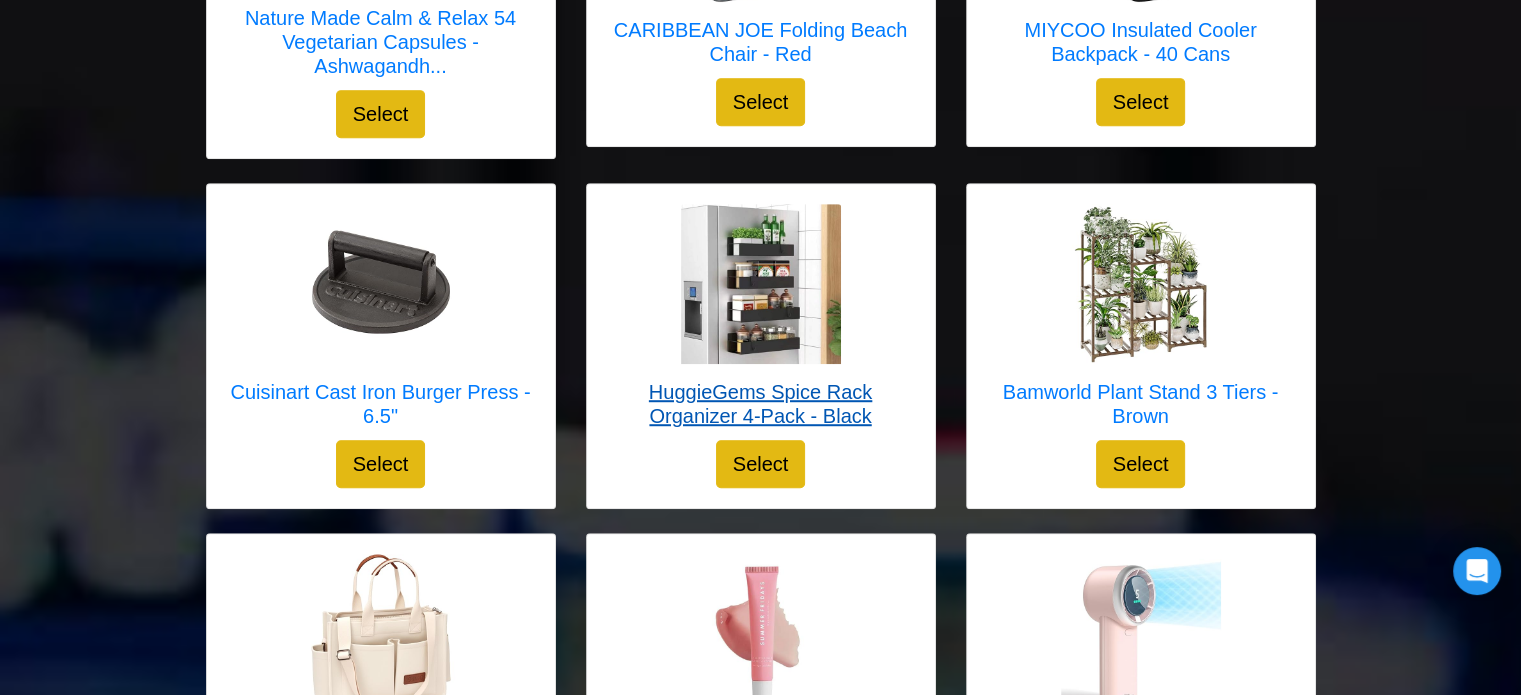 click on "HuggieGems Spice Rack Organizer 4-Pack - Black" at bounding box center [761, 404] 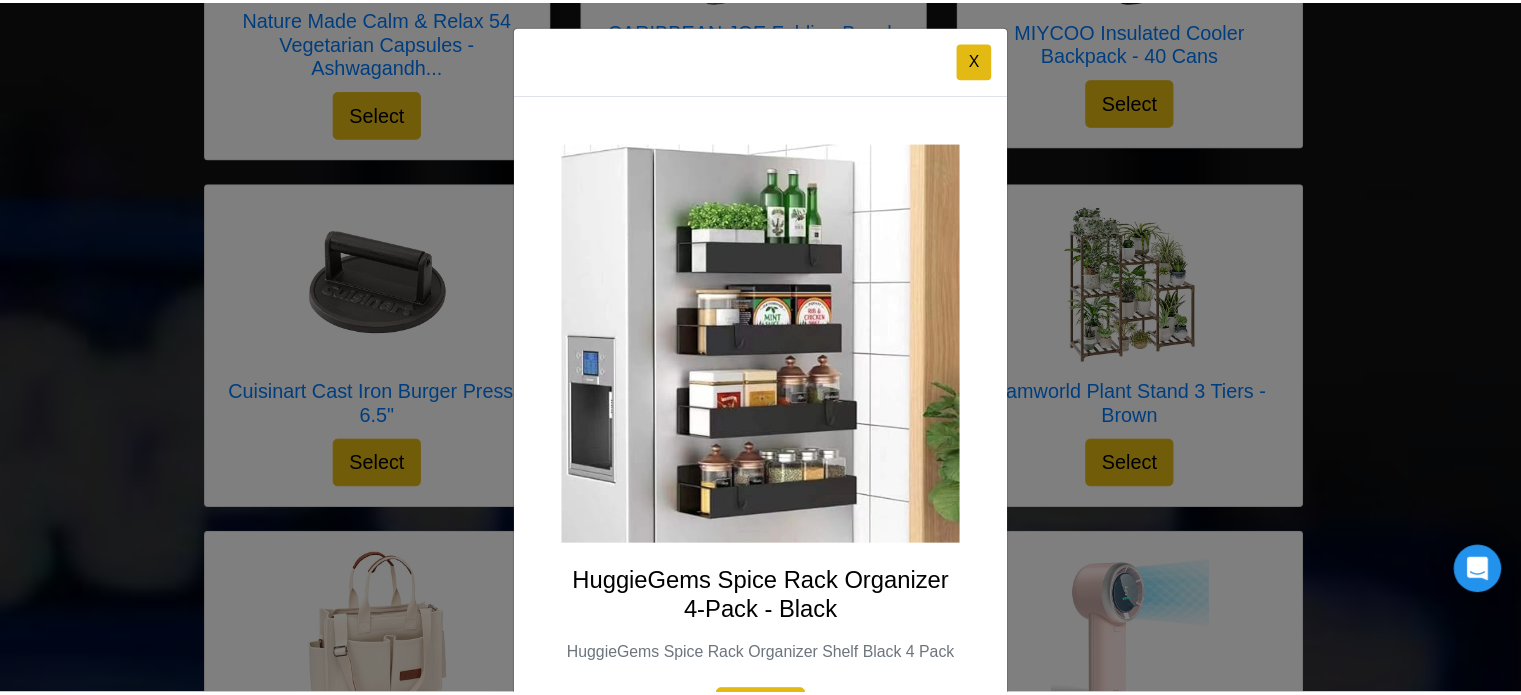 scroll, scrollTop: 0, scrollLeft: 0, axis: both 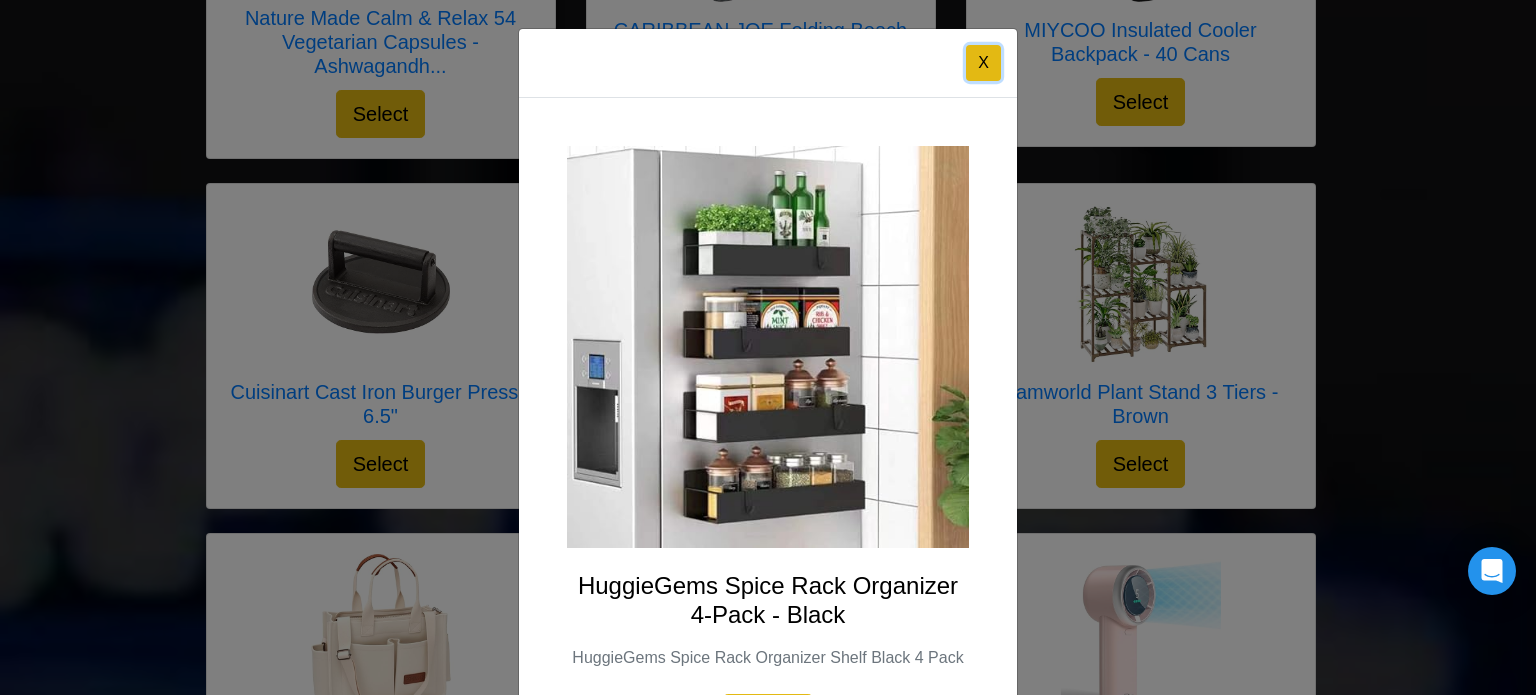 click on "X" at bounding box center [983, 63] 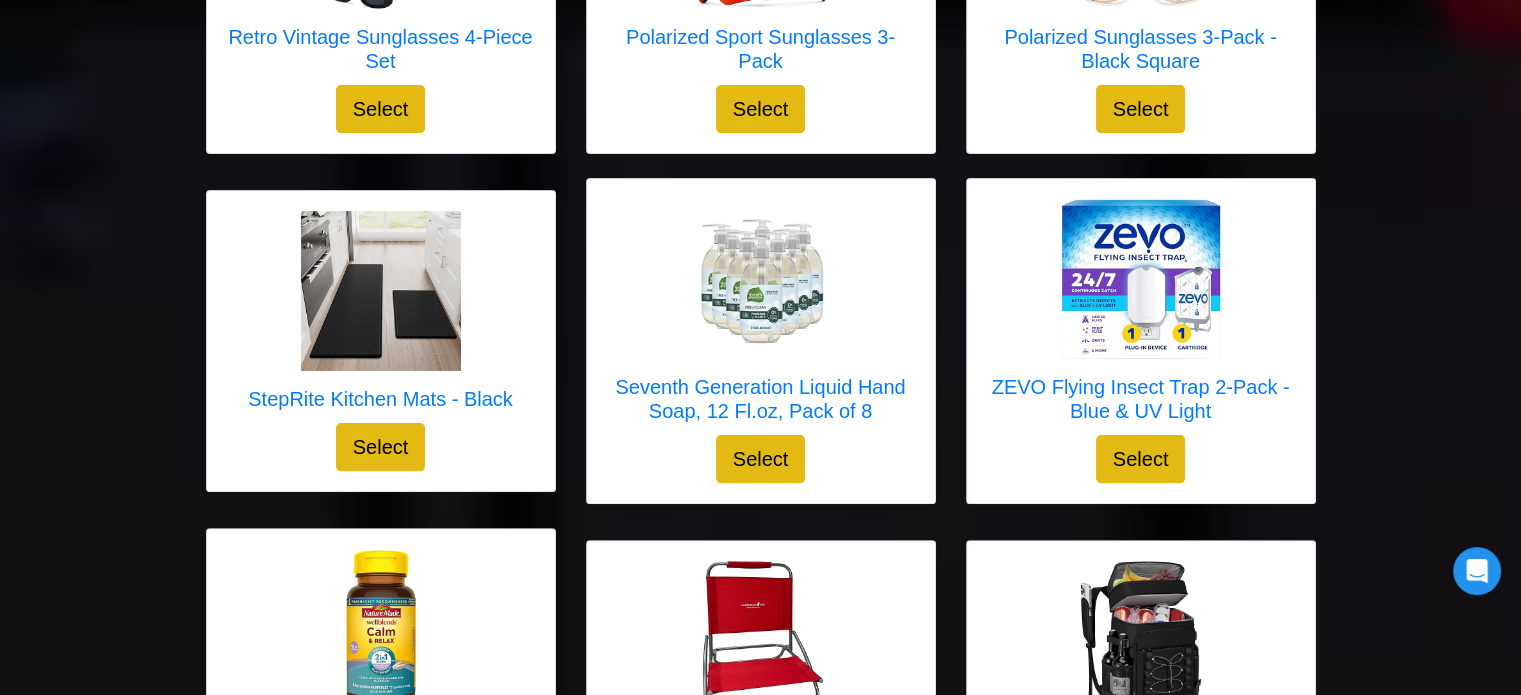 scroll, scrollTop: 522, scrollLeft: 0, axis: vertical 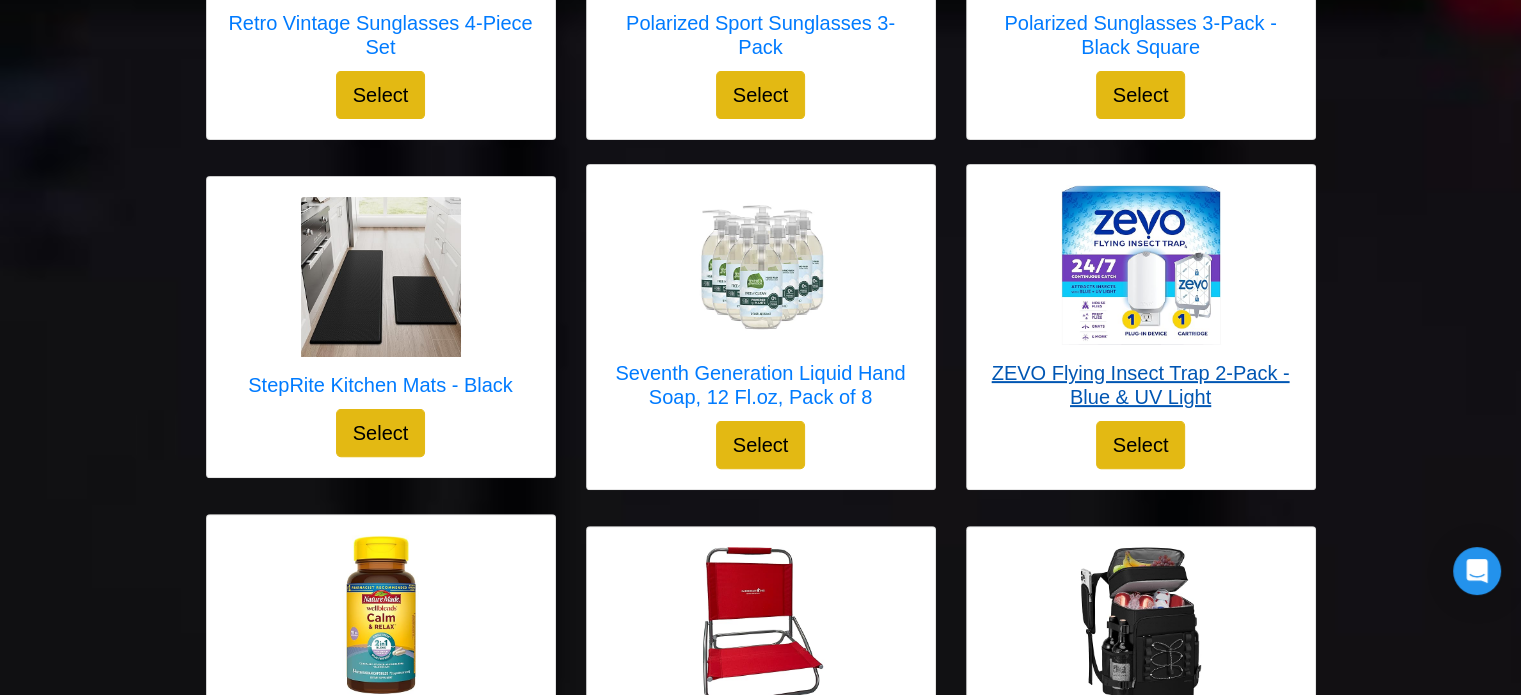 click on "ZEVO Flying Insect Trap 2-Pack - Blue & UV Light" at bounding box center [1141, 385] 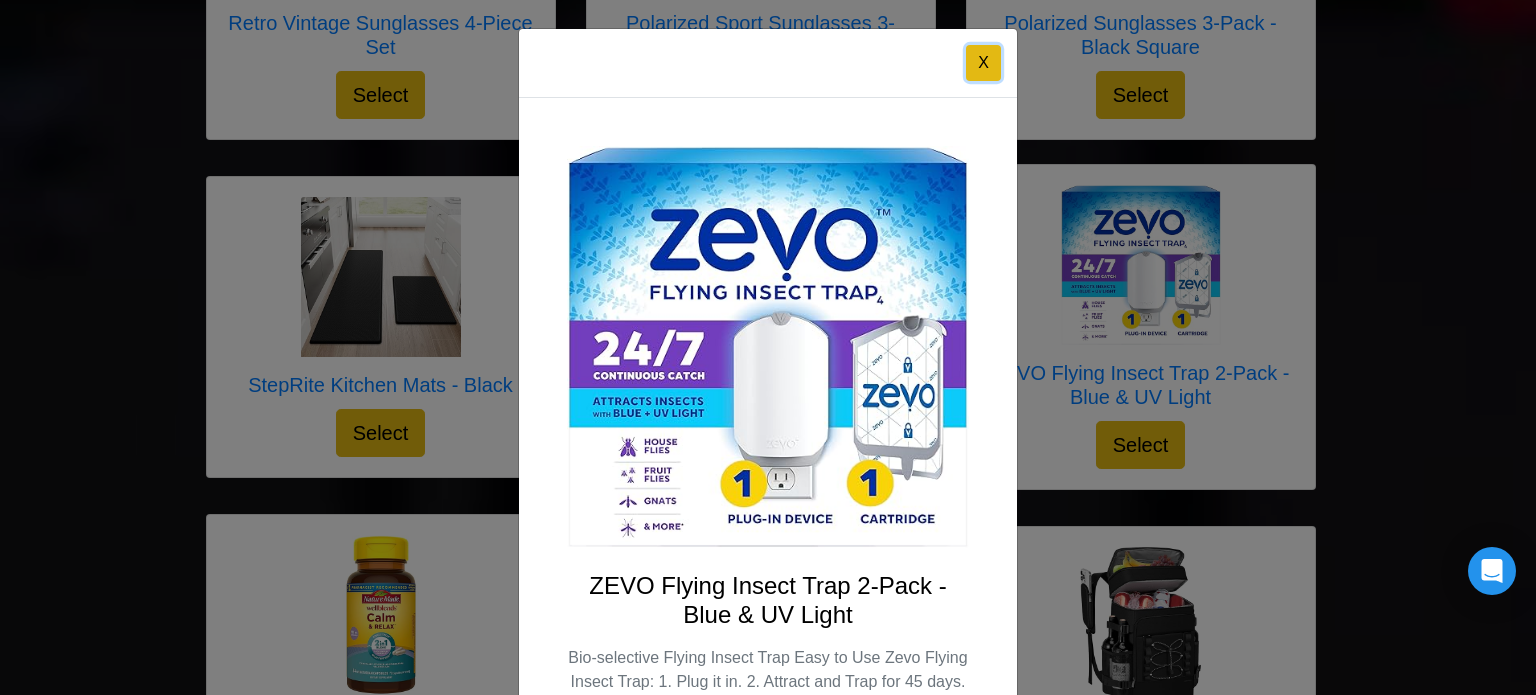 click on "X" at bounding box center (983, 63) 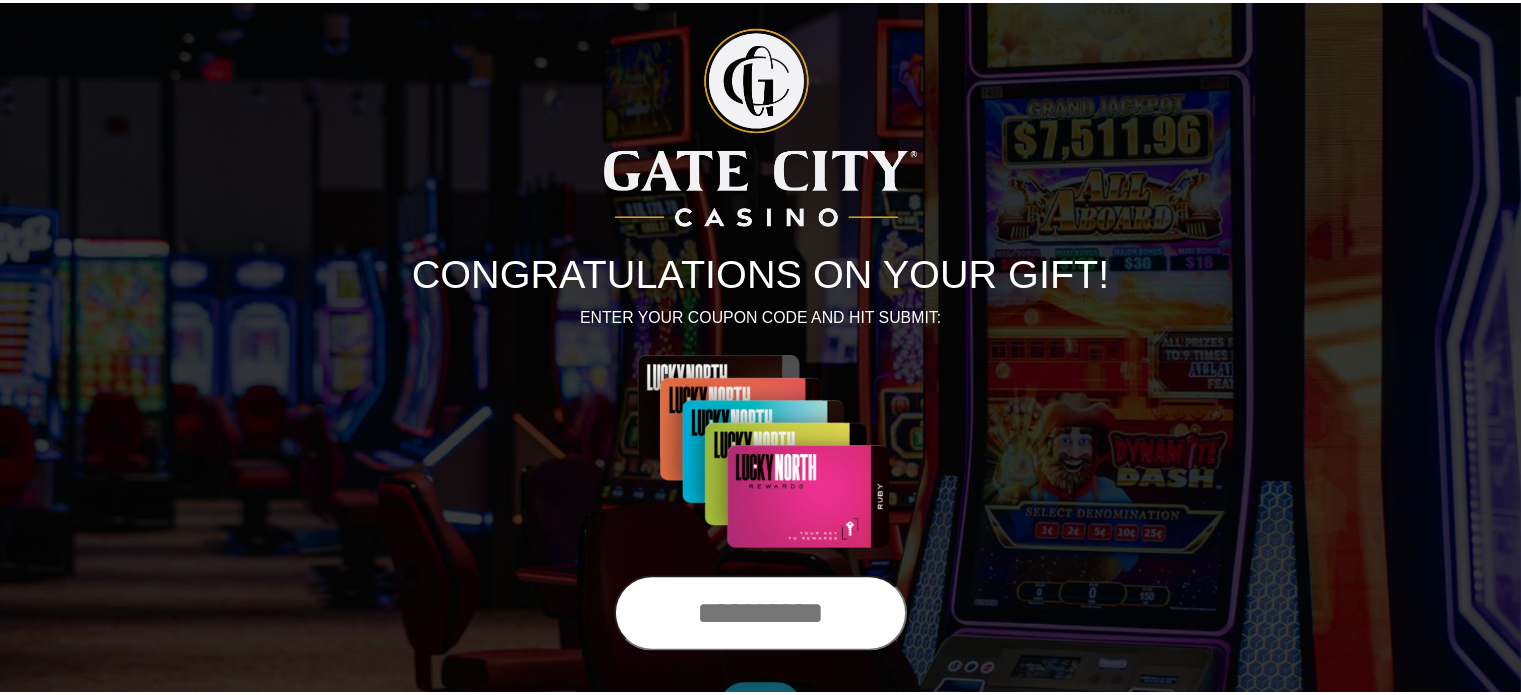 scroll, scrollTop: 0, scrollLeft: 0, axis: both 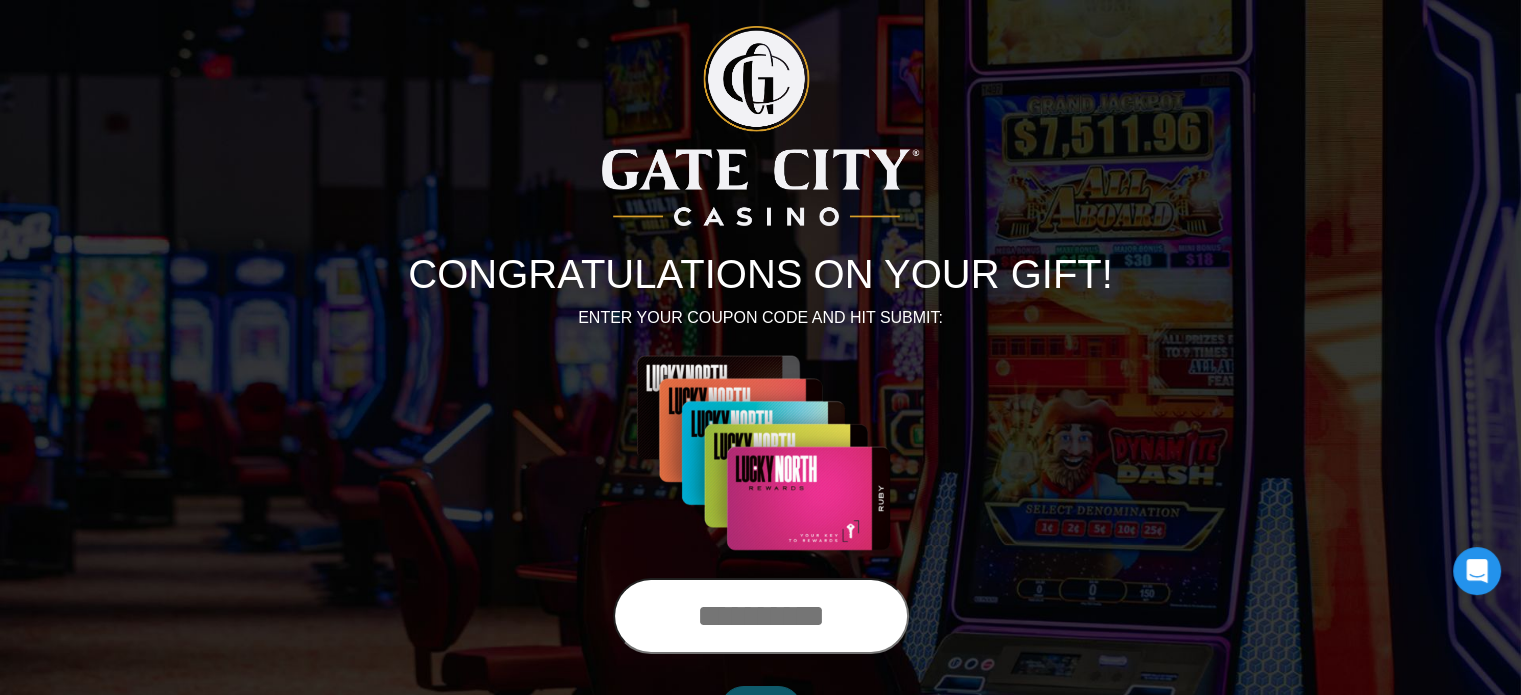 click at bounding box center [761, 616] 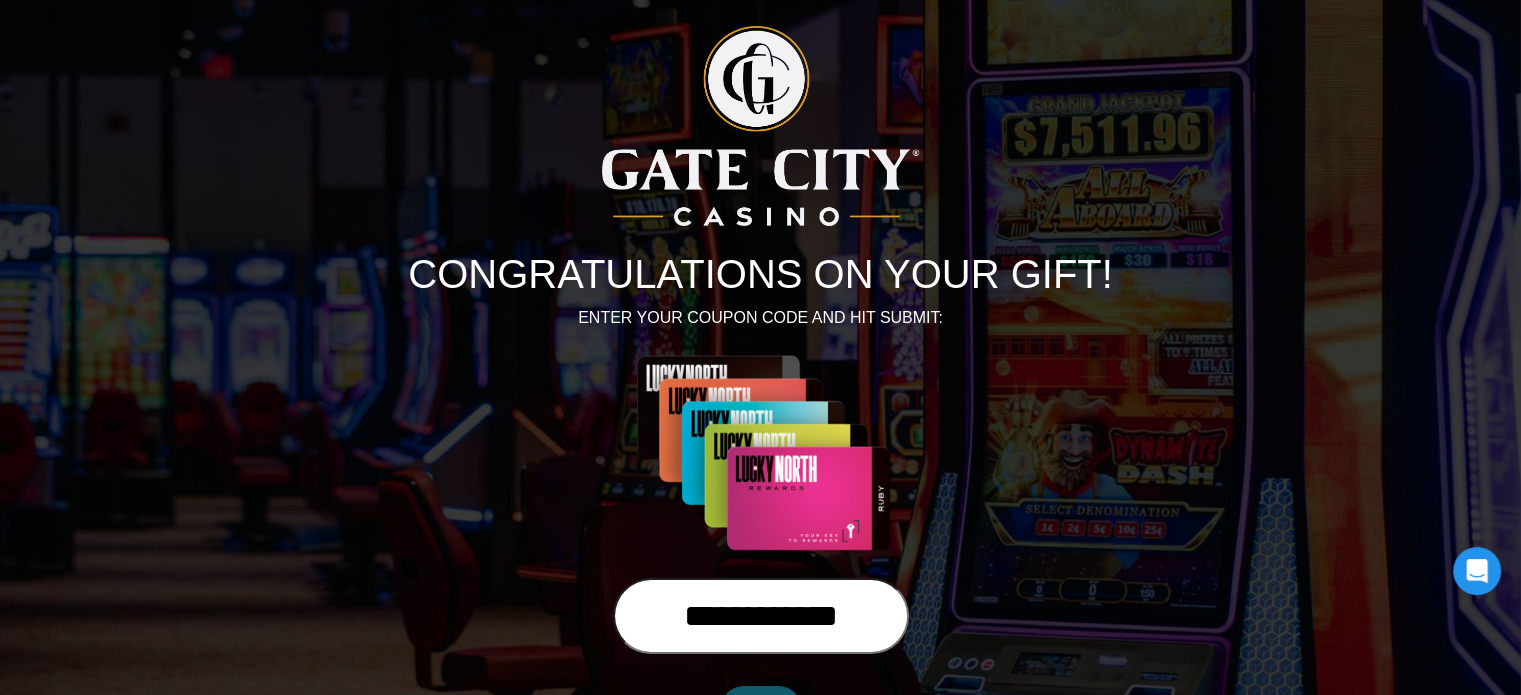 scroll, scrollTop: 85, scrollLeft: 0, axis: vertical 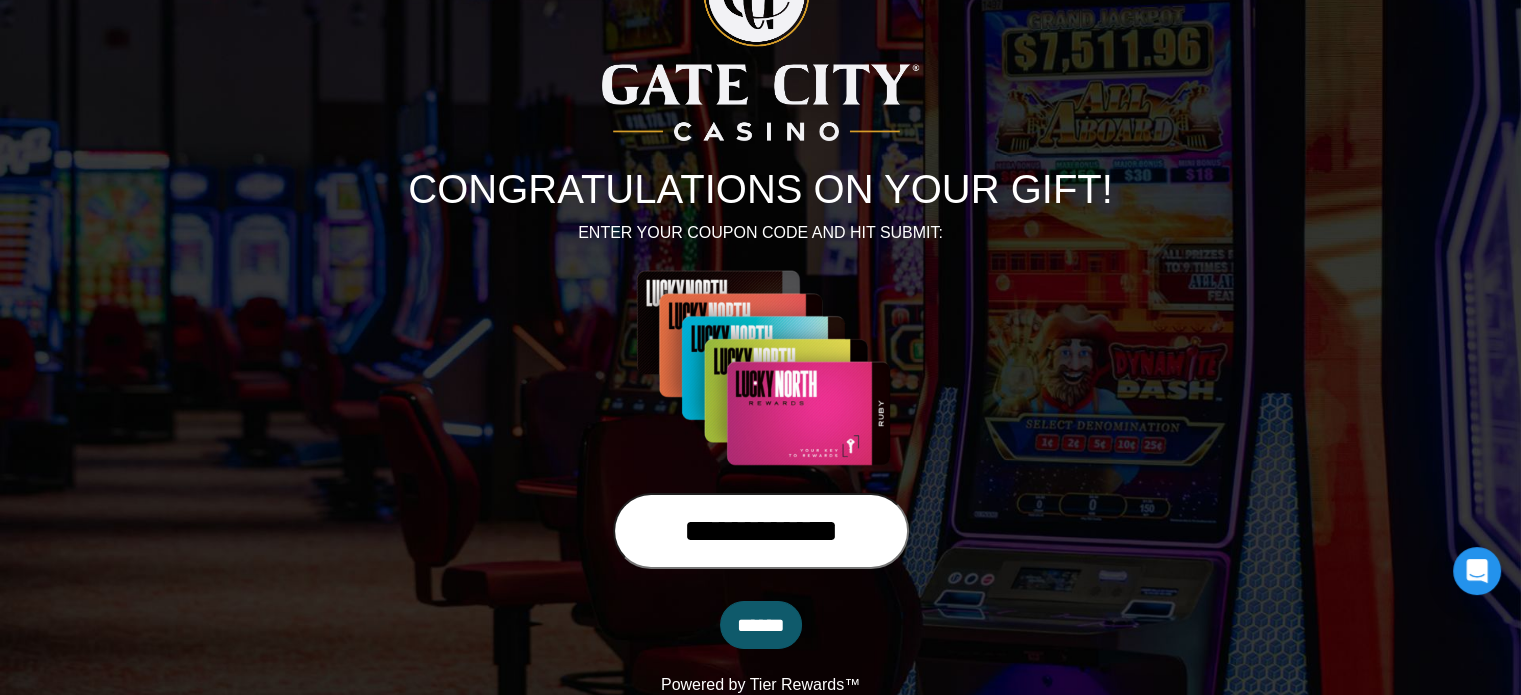 type on "**********" 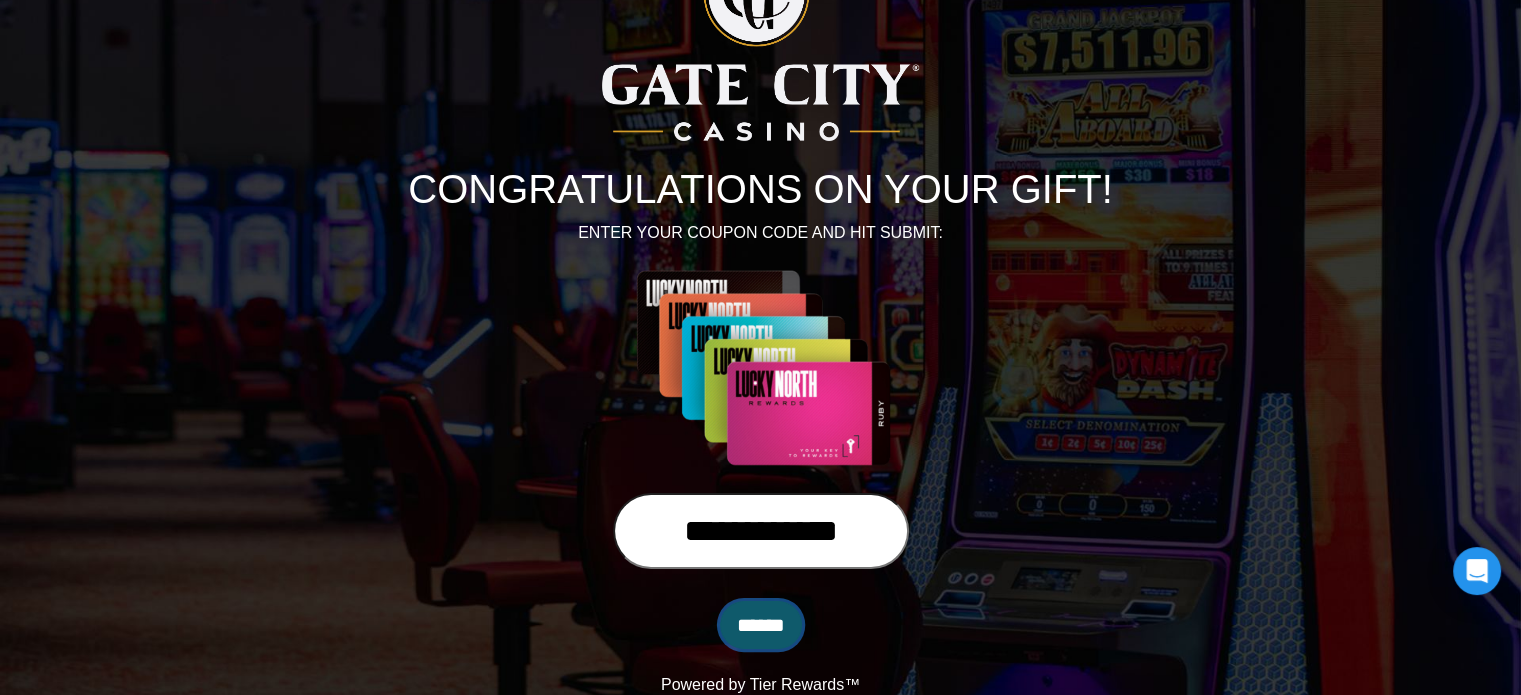 click on "******" at bounding box center [761, 625] 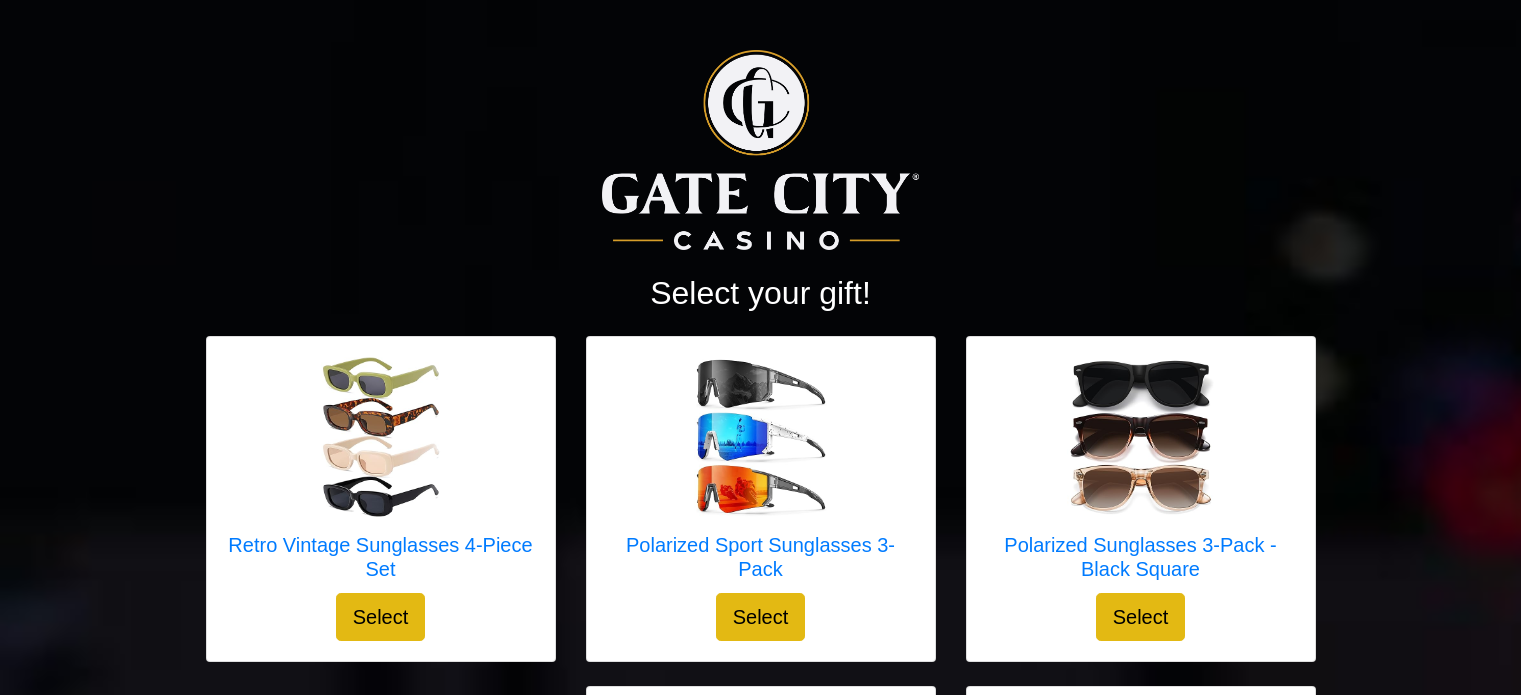scroll, scrollTop: 0, scrollLeft: 0, axis: both 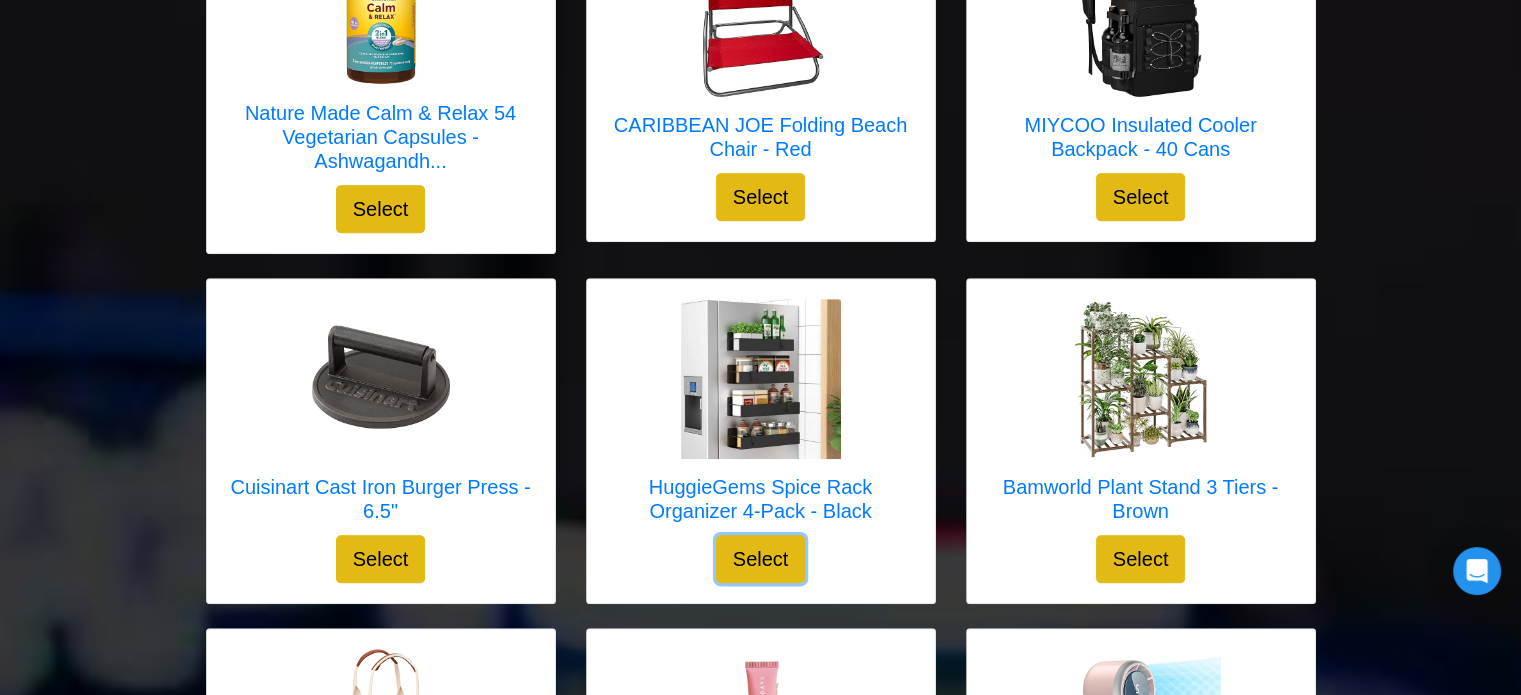 click on "Select" at bounding box center [761, 559] 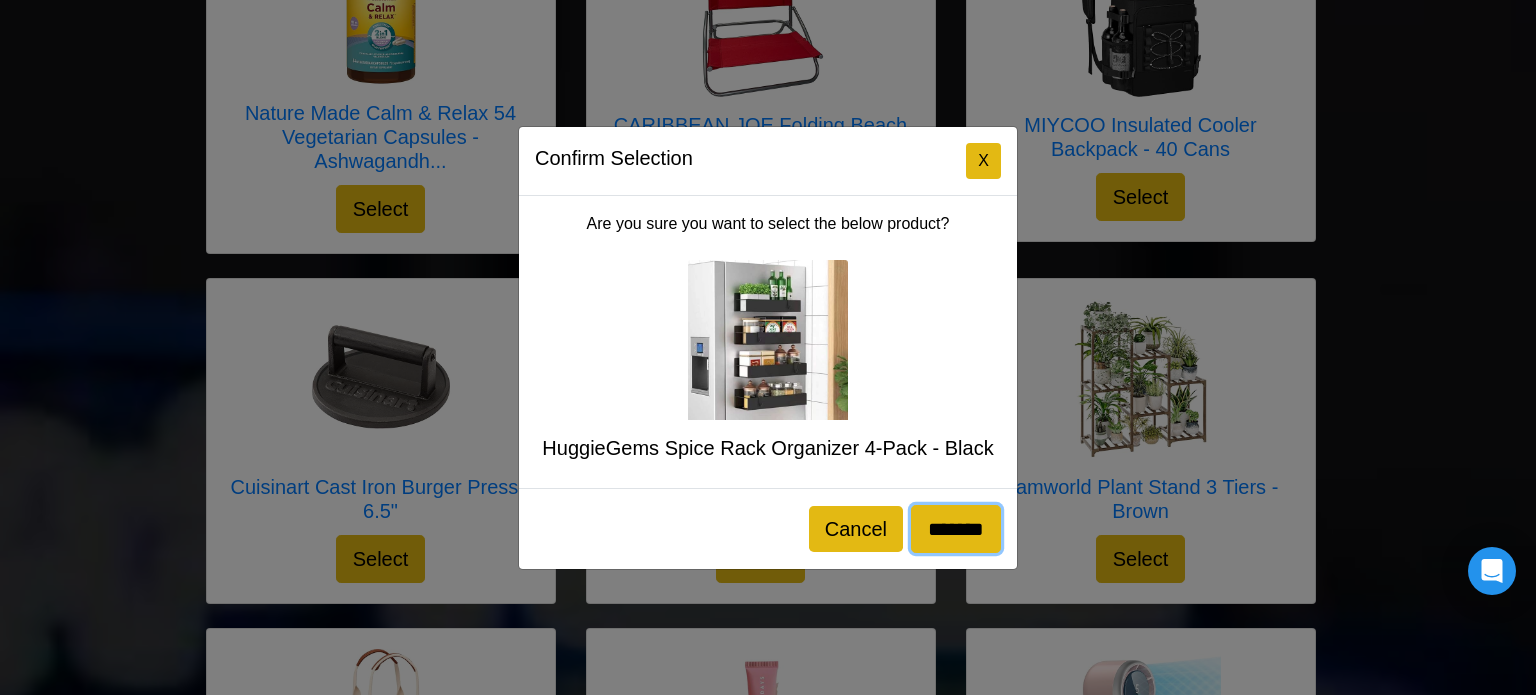 click on "*******" at bounding box center [956, 529] 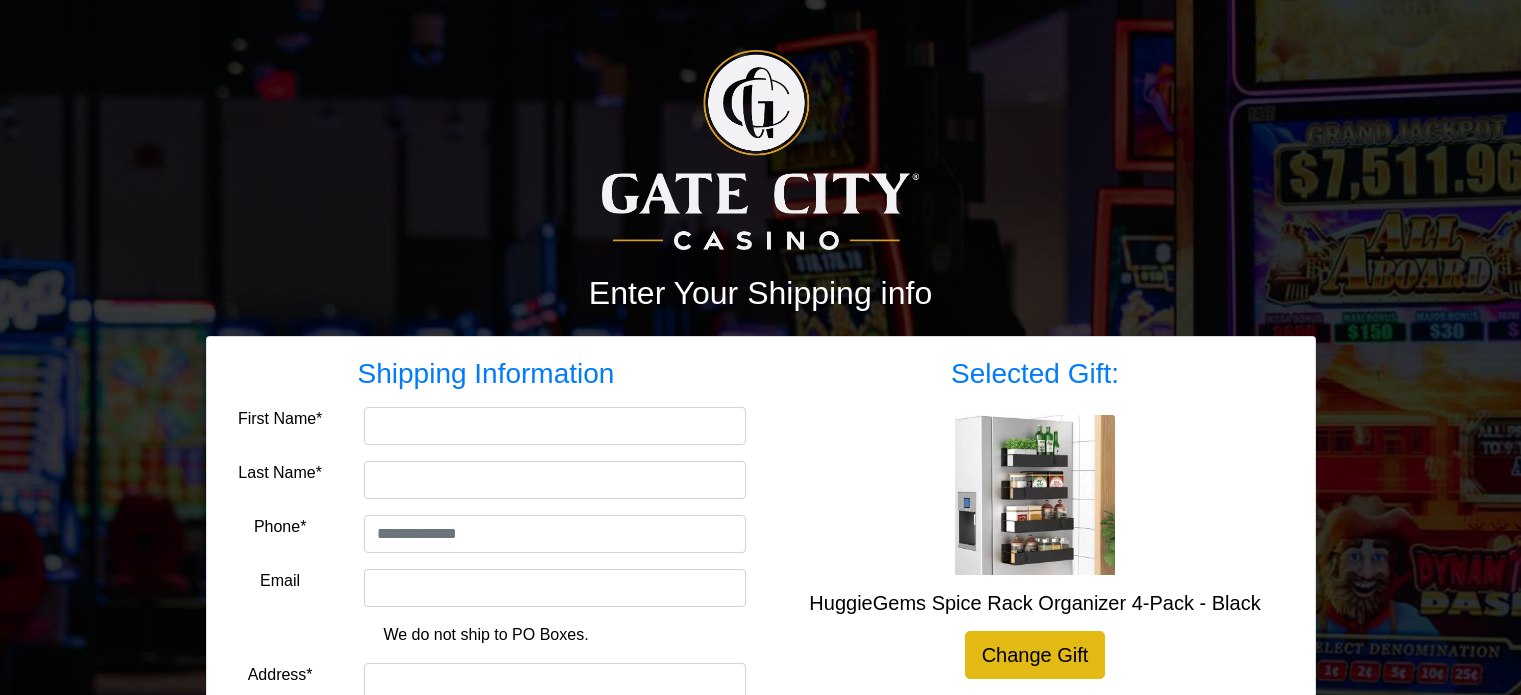 scroll, scrollTop: 0, scrollLeft: 0, axis: both 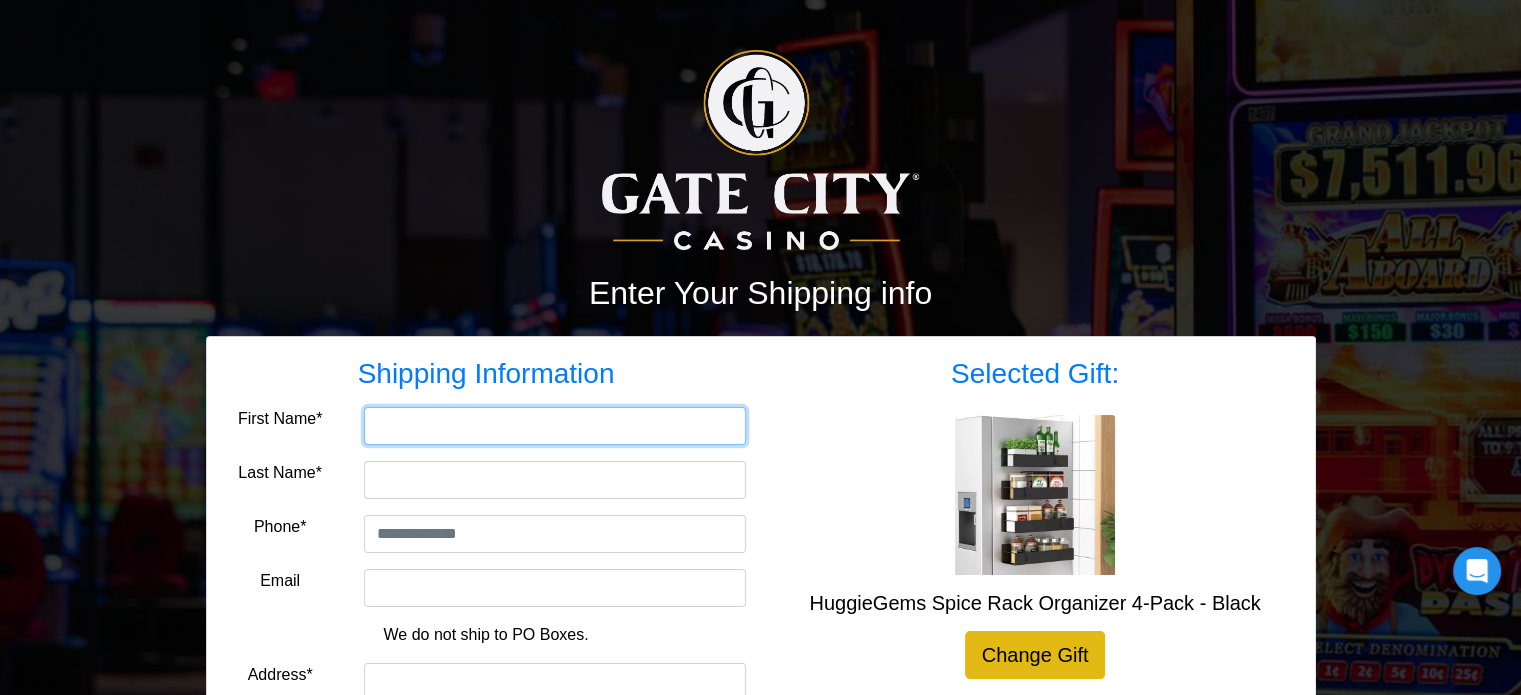 click on "First Name*" at bounding box center (555, 426) 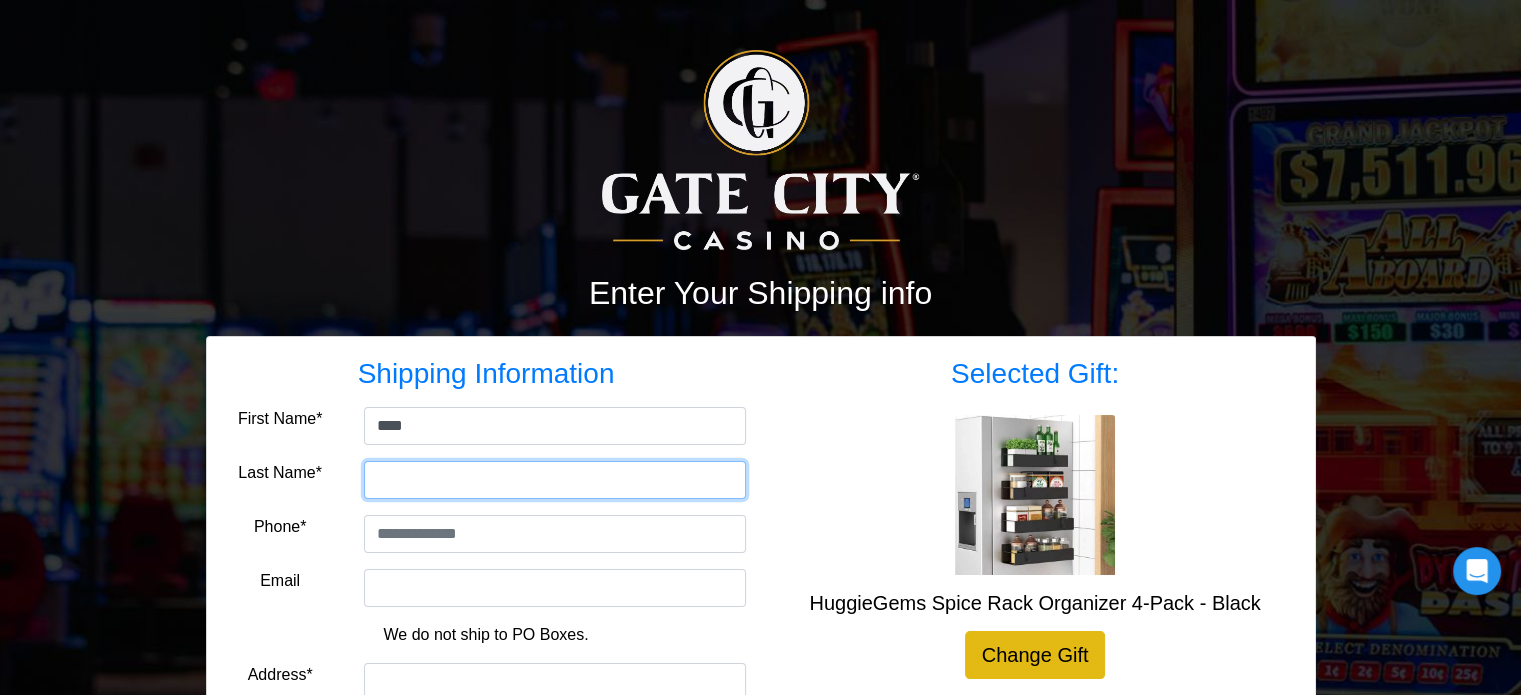 type on "******" 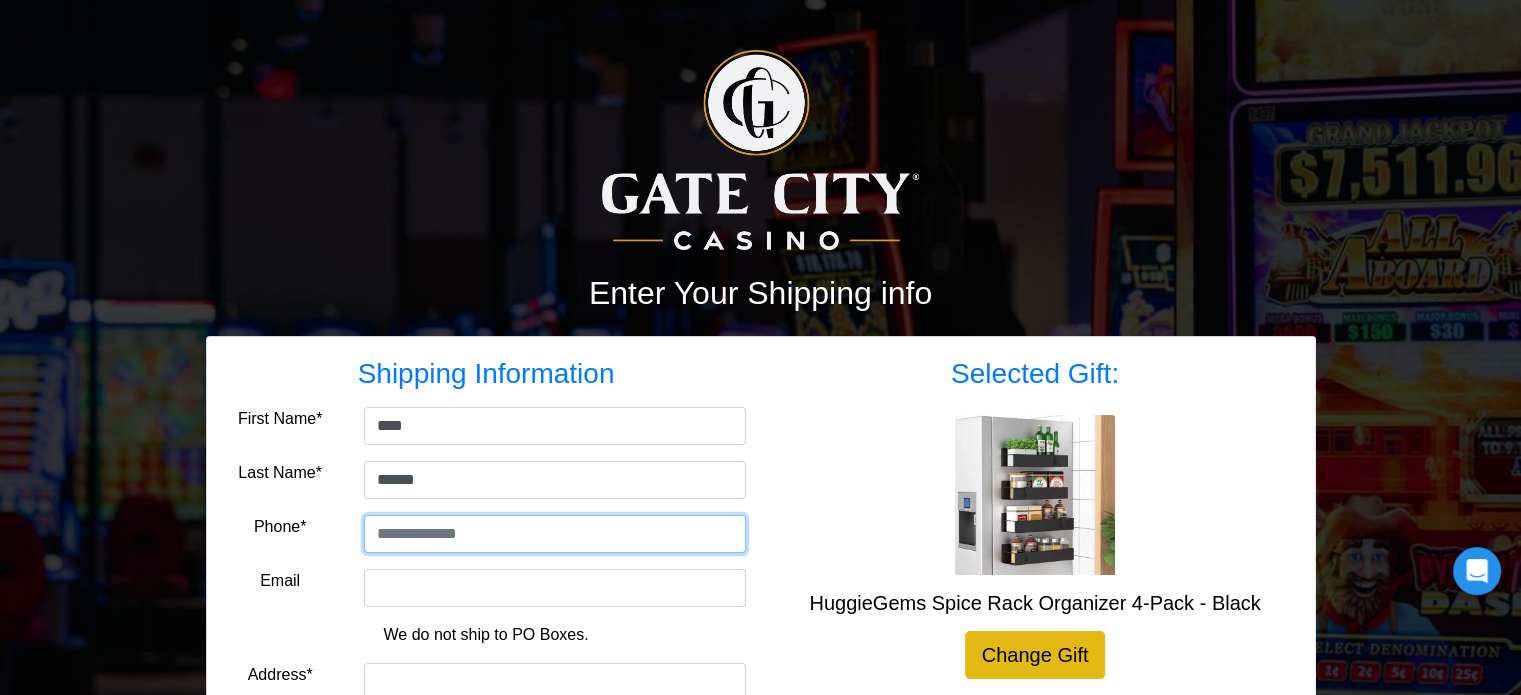 type on "**********" 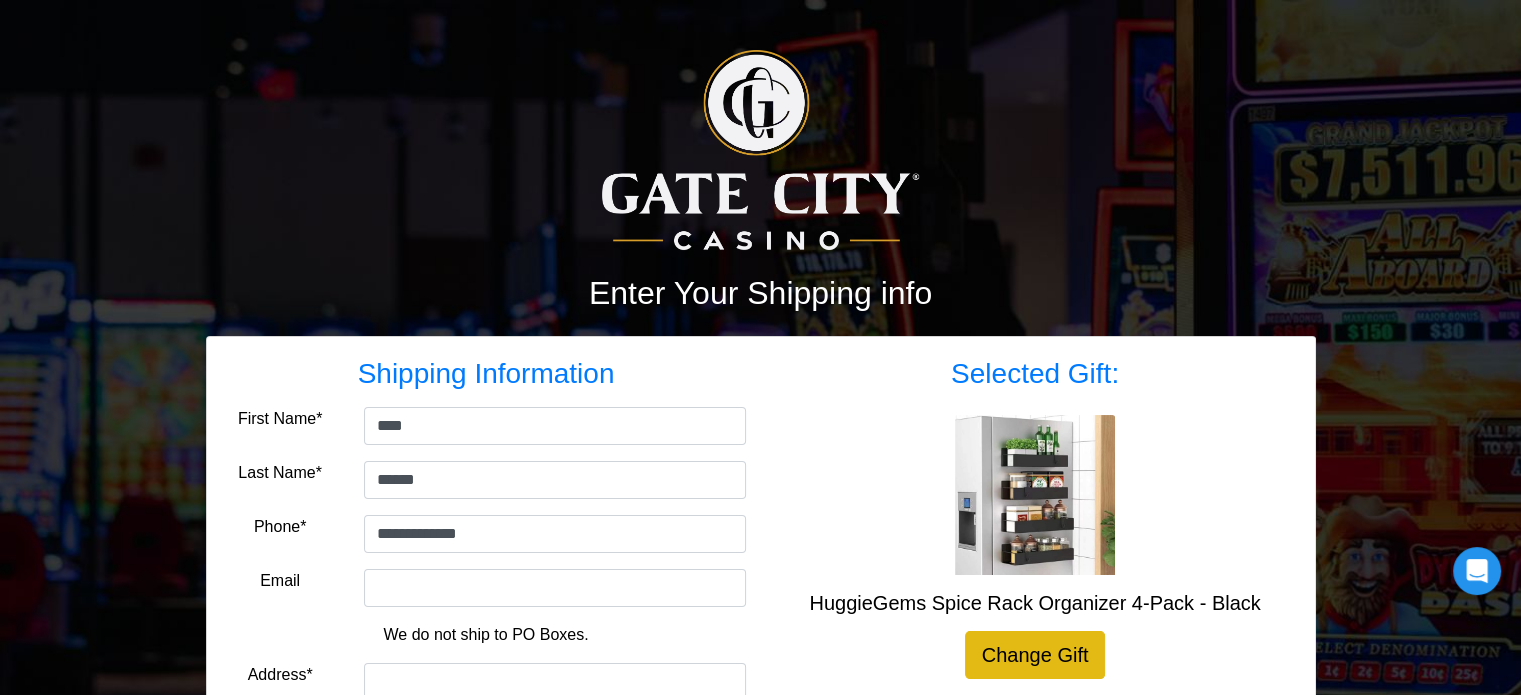 type on "**********" 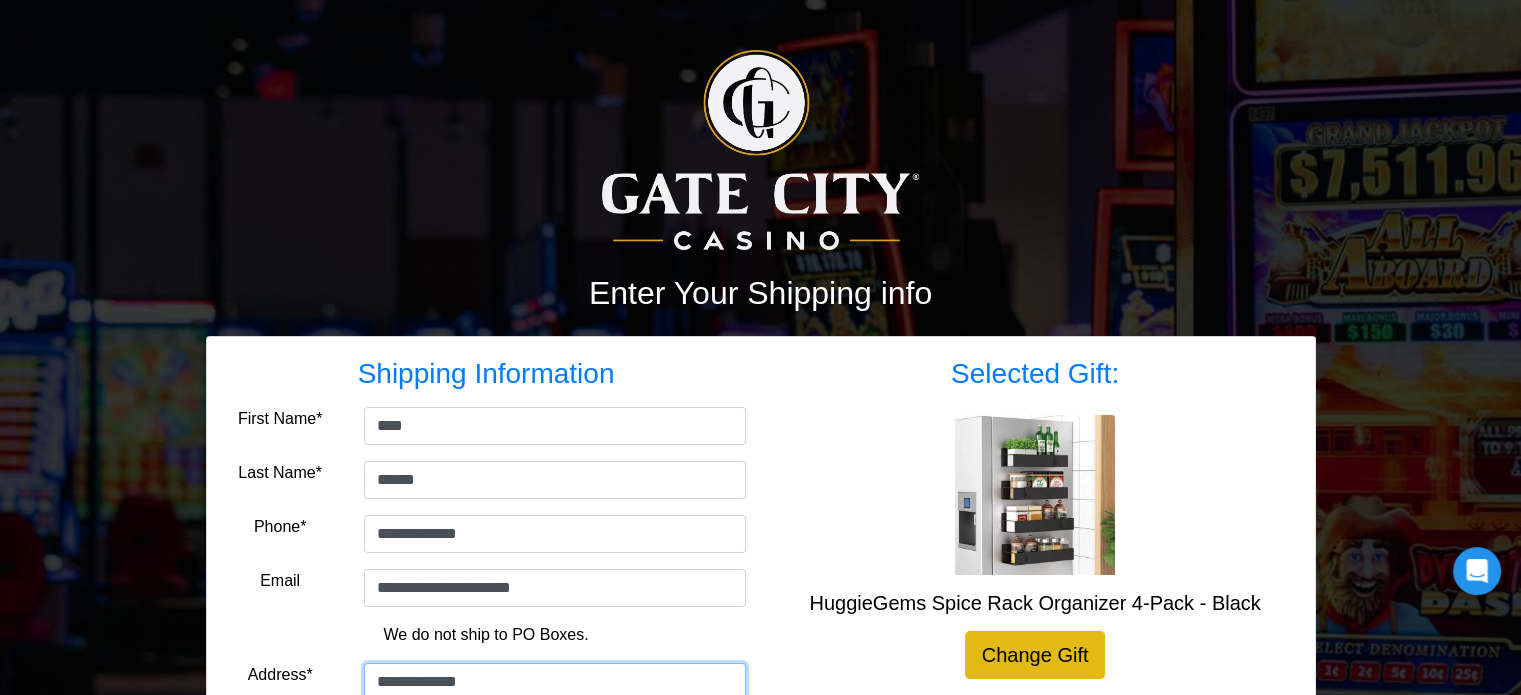 type on "**********" 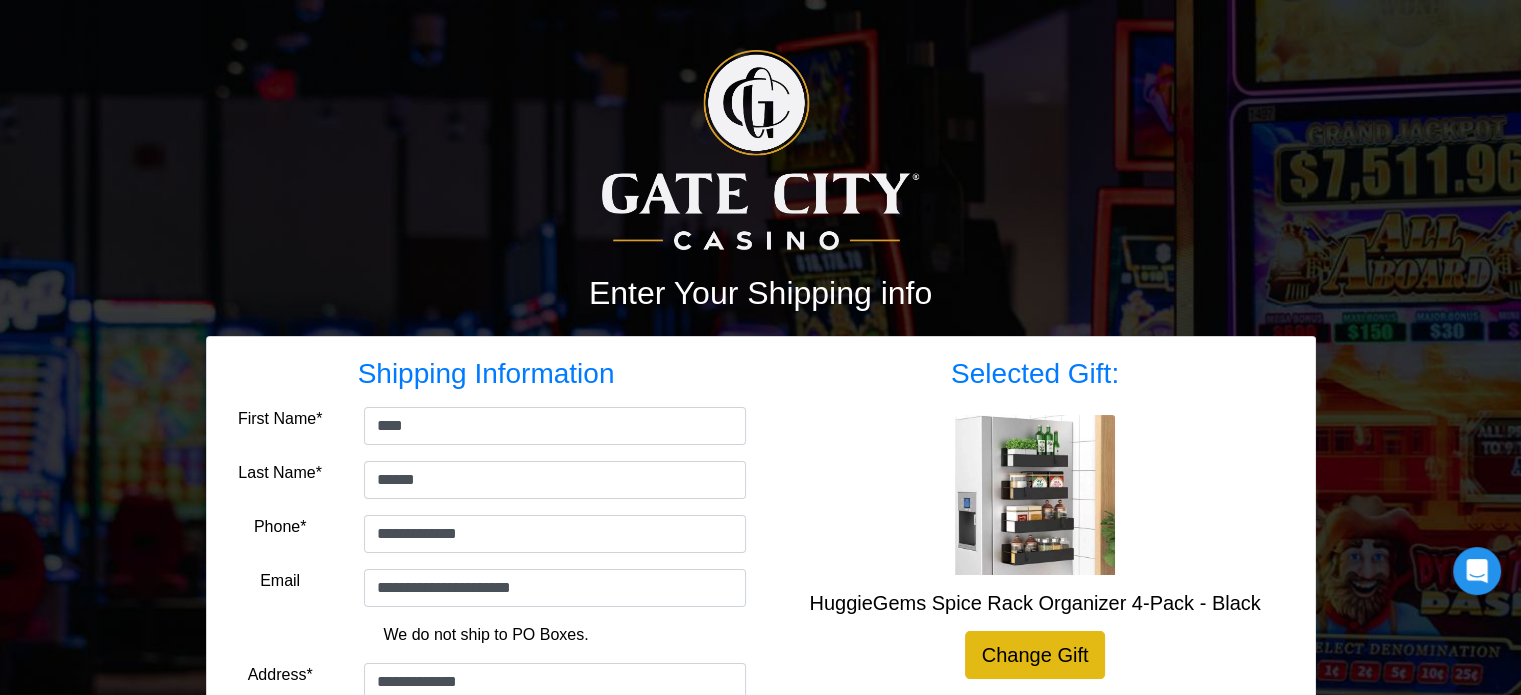 select on "**" 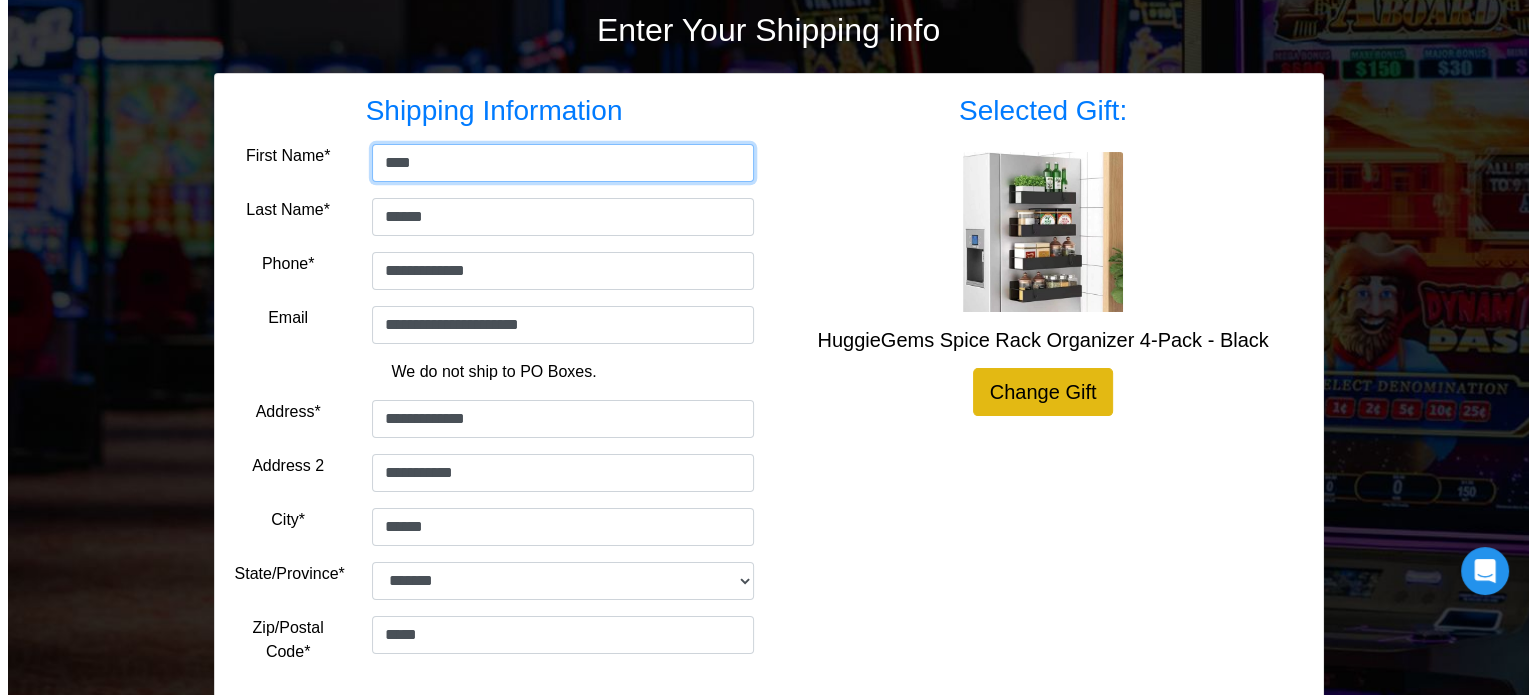 scroll, scrollTop: 392, scrollLeft: 0, axis: vertical 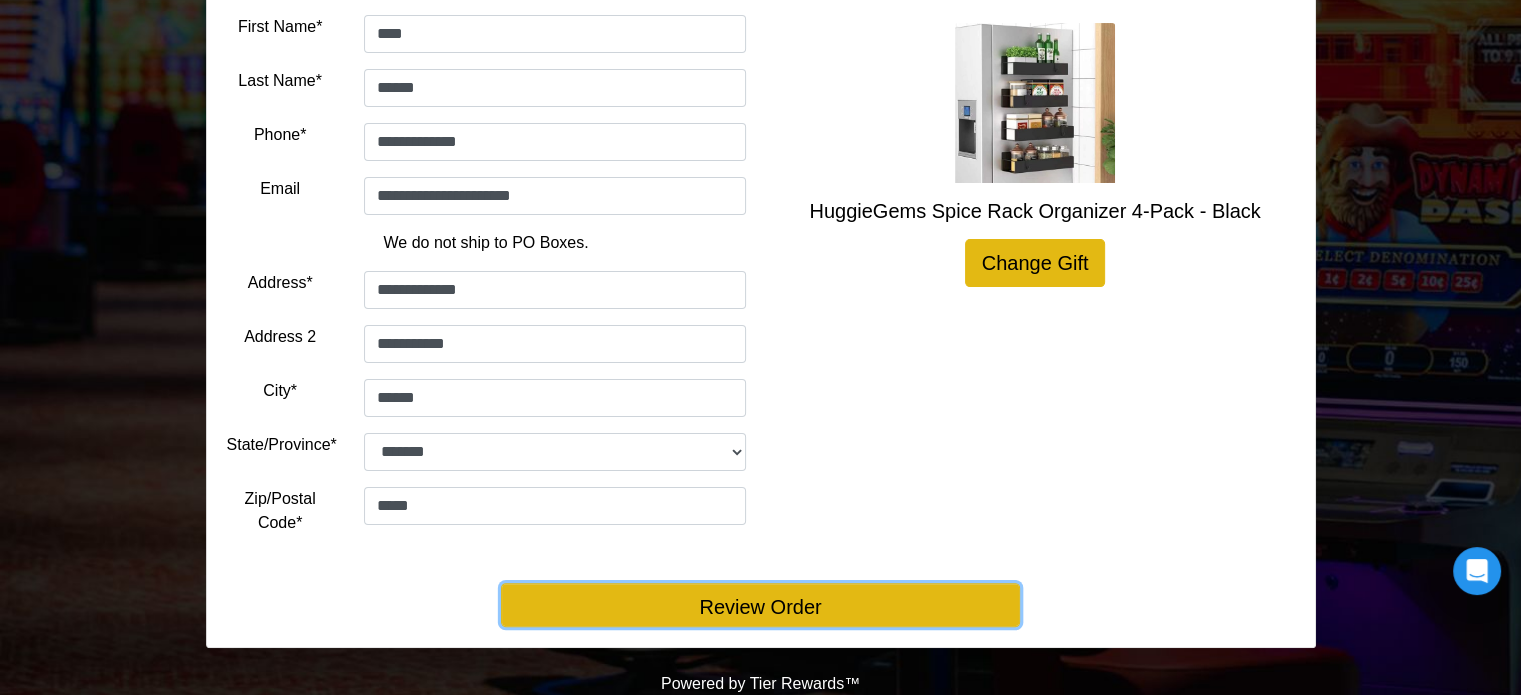 click on "Review Order" at bounding box center [760, 605] 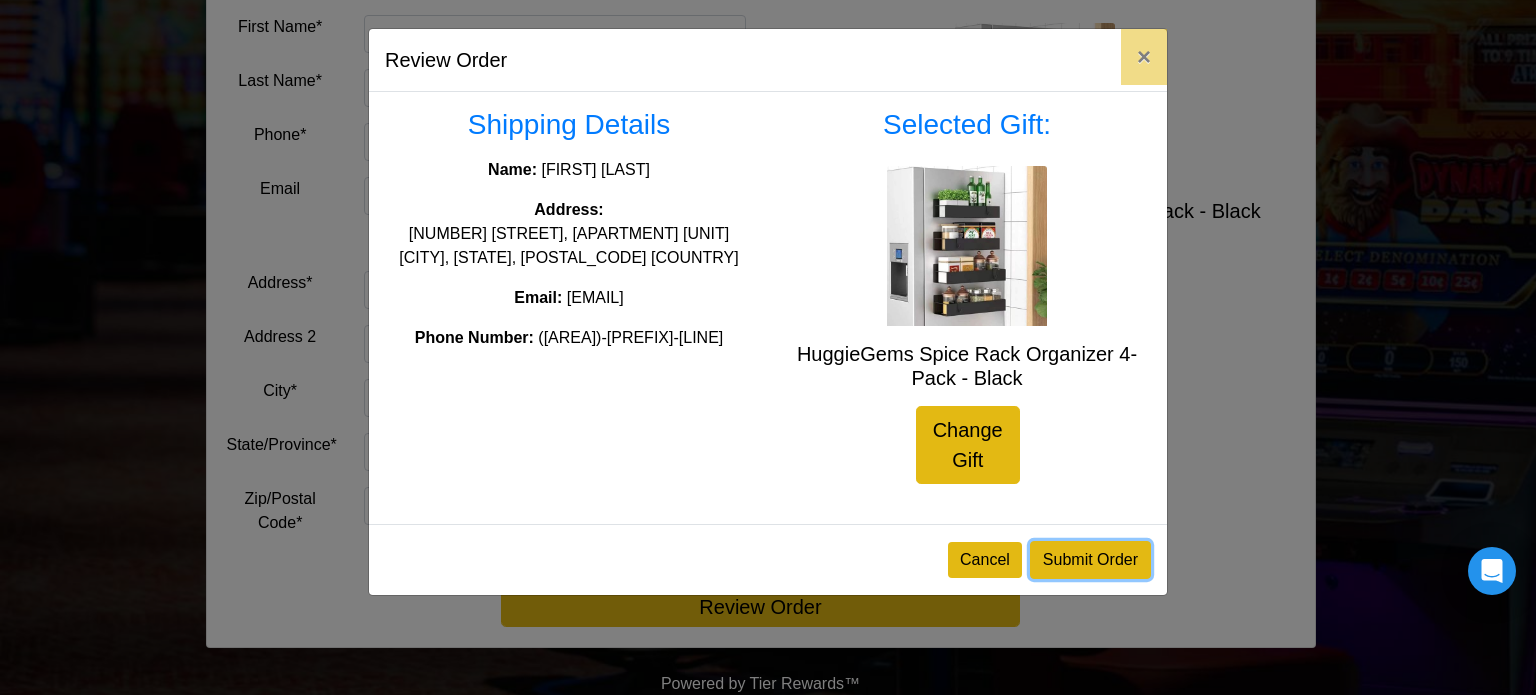 click on "Submit Order" at bounding box center [1090, 560] 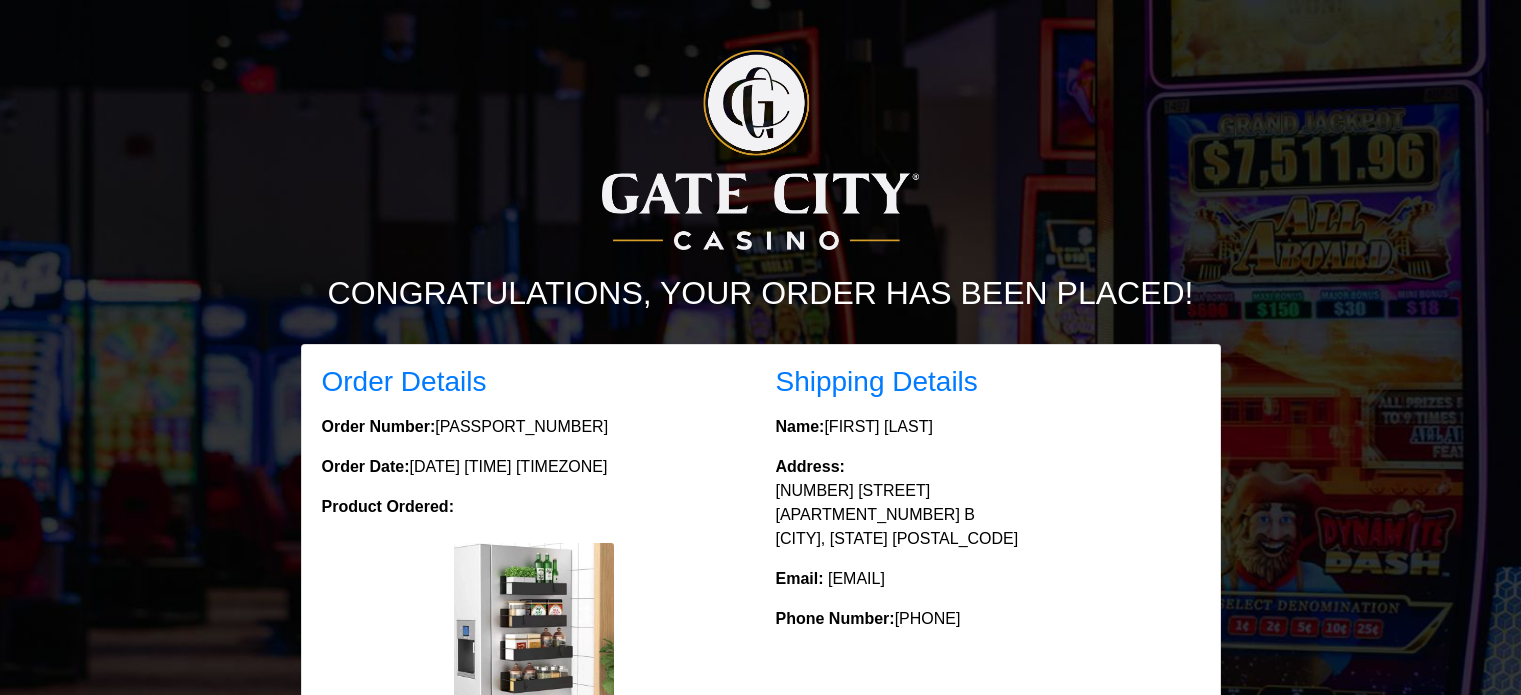 scroll, scrollTop: 0, scrollLeft: 0, axis: both 